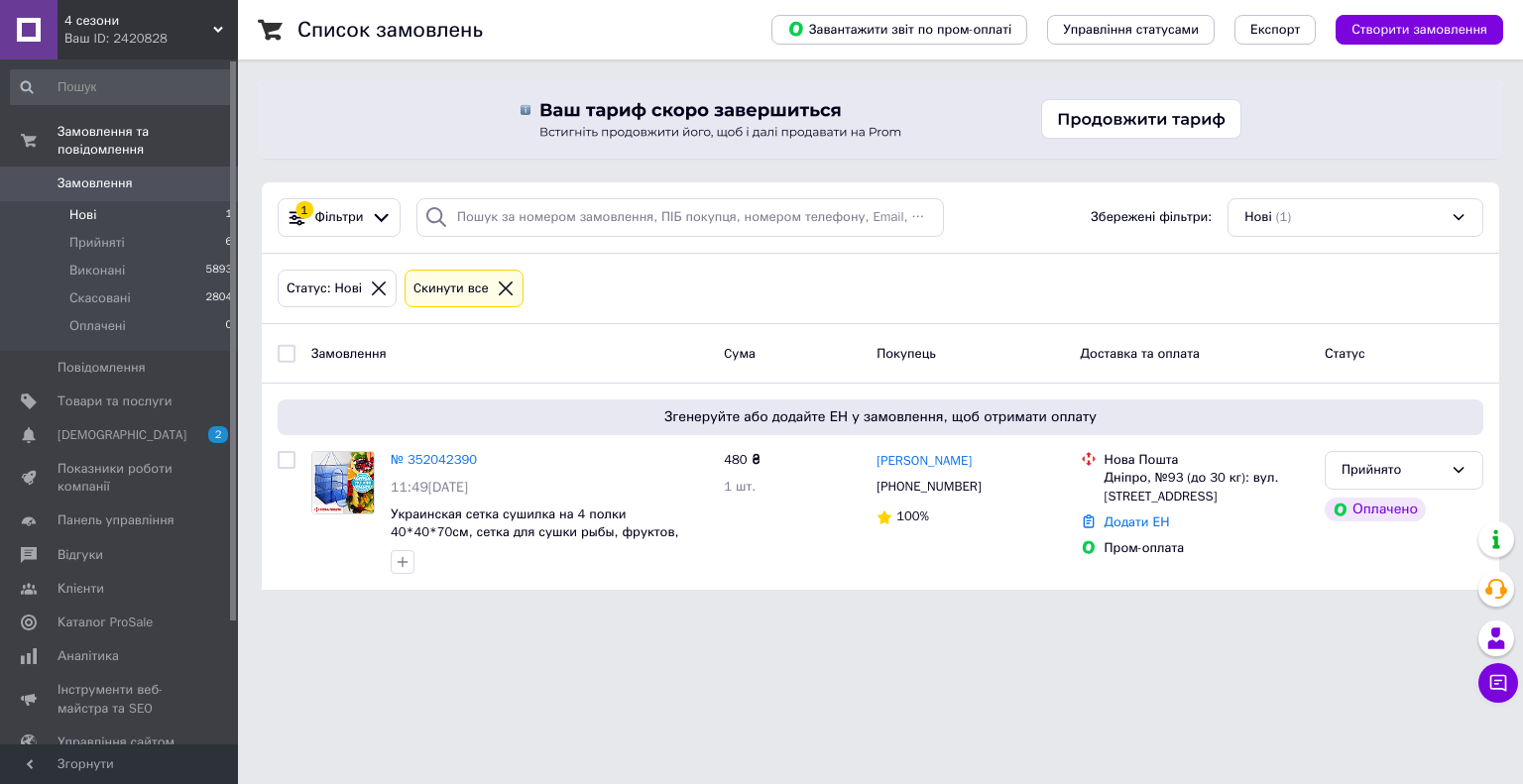 click on "Прийняті" at bounding box center [97, 243] 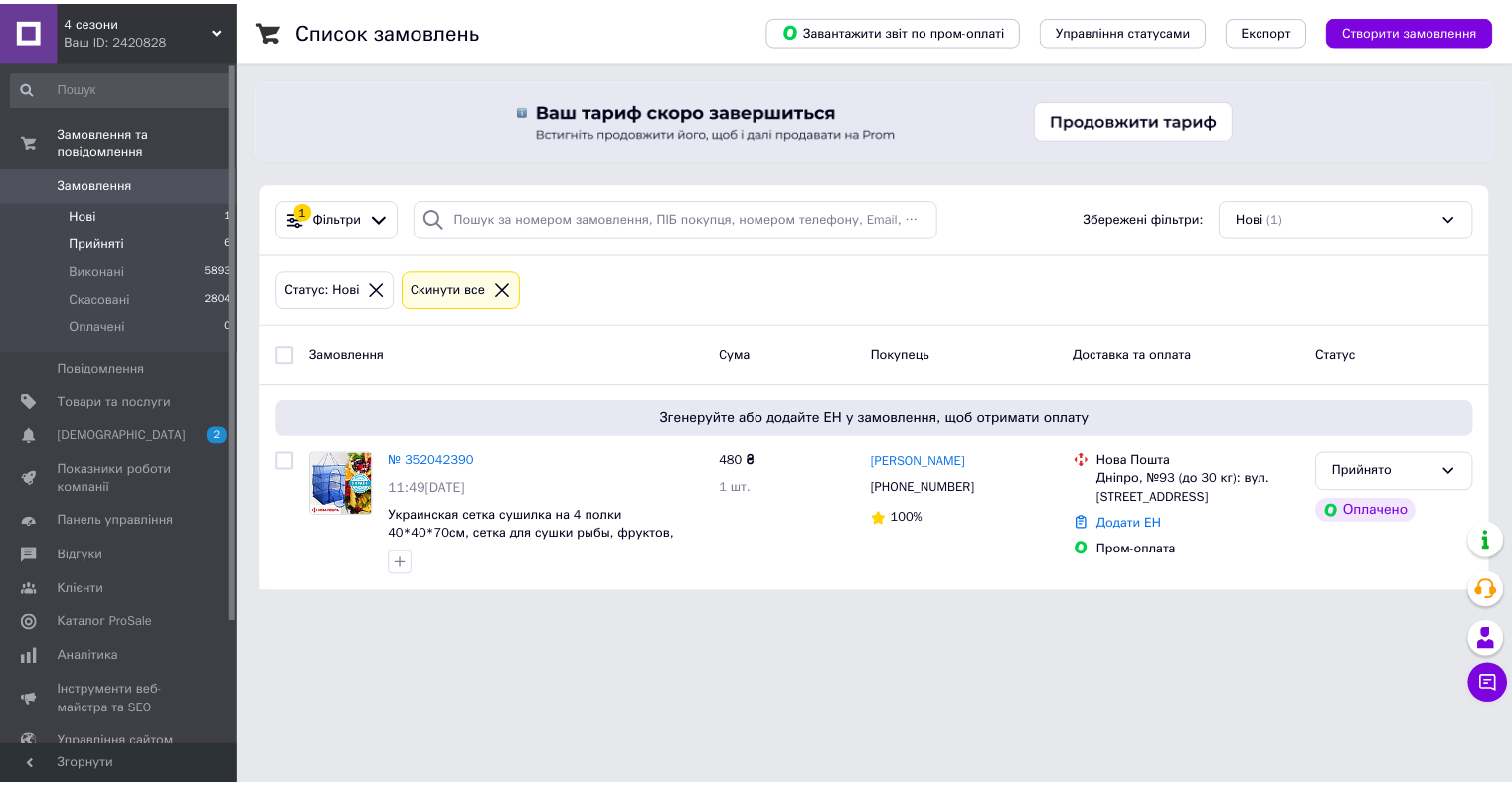scroll, scrollTop: 0, scrollLeft: 0, axis: both 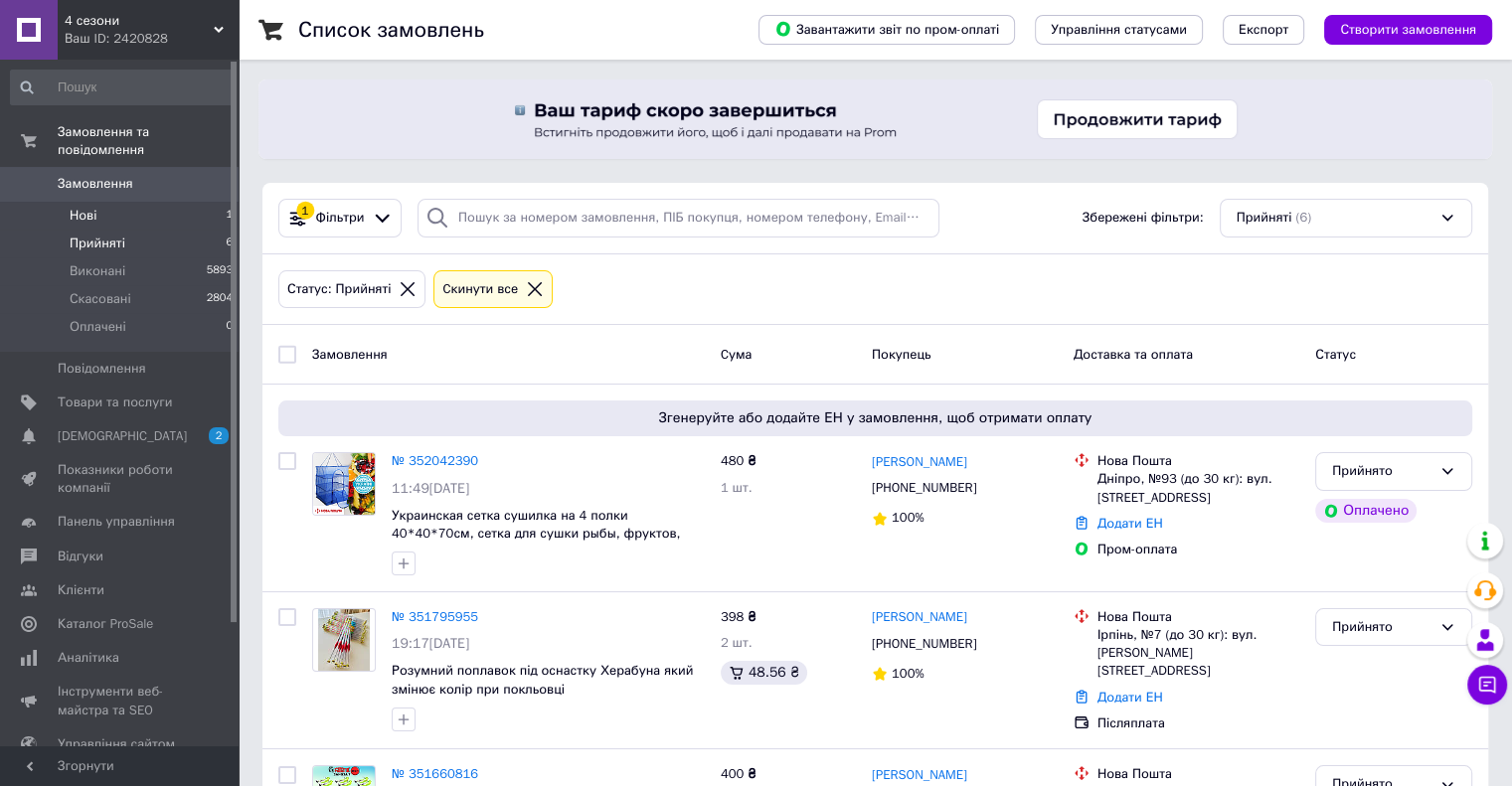 click on "Нові 1" at bounding box center [122, 216] 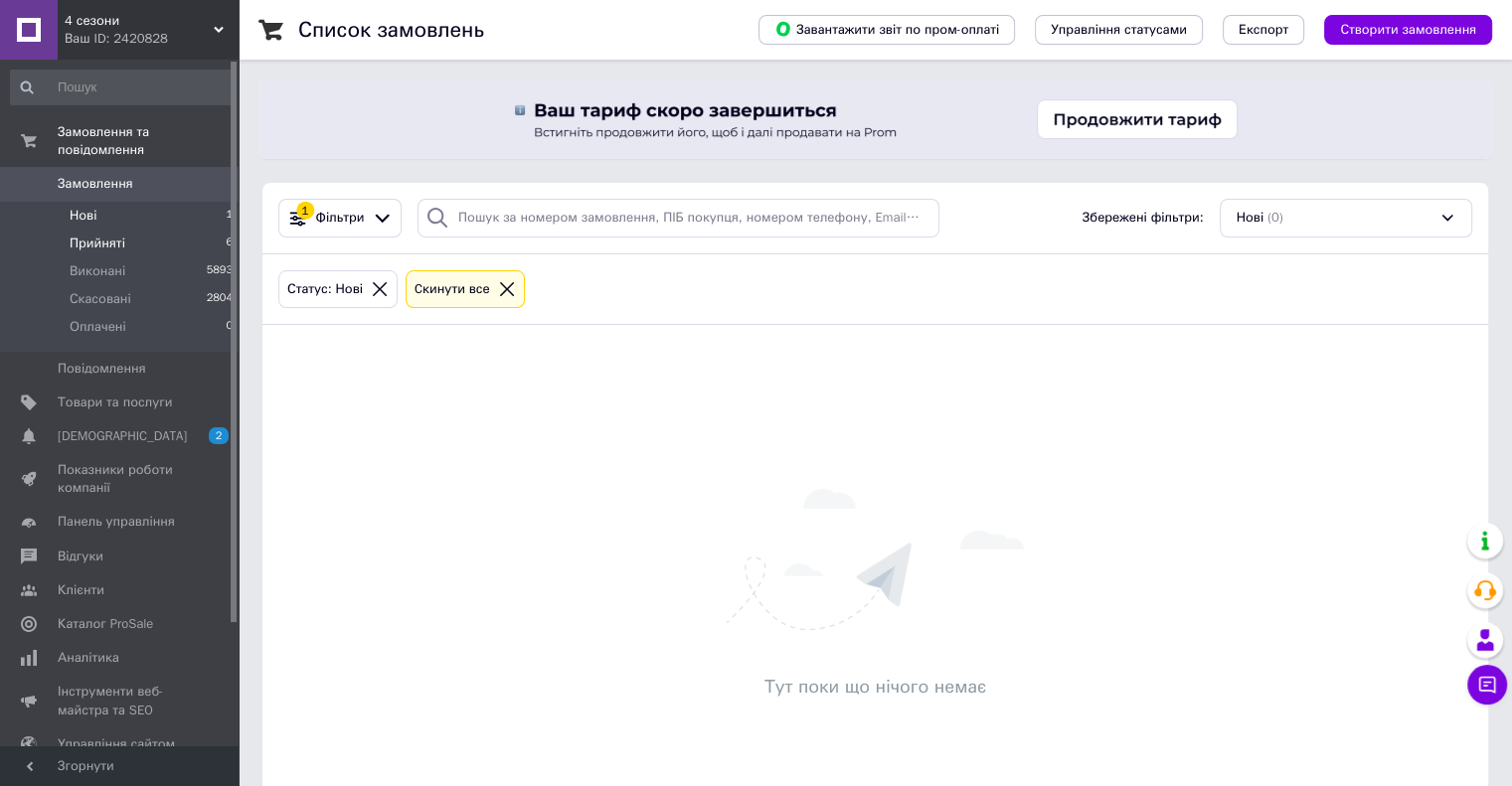 click on "Прийняті" at bounding box center [97, 243] 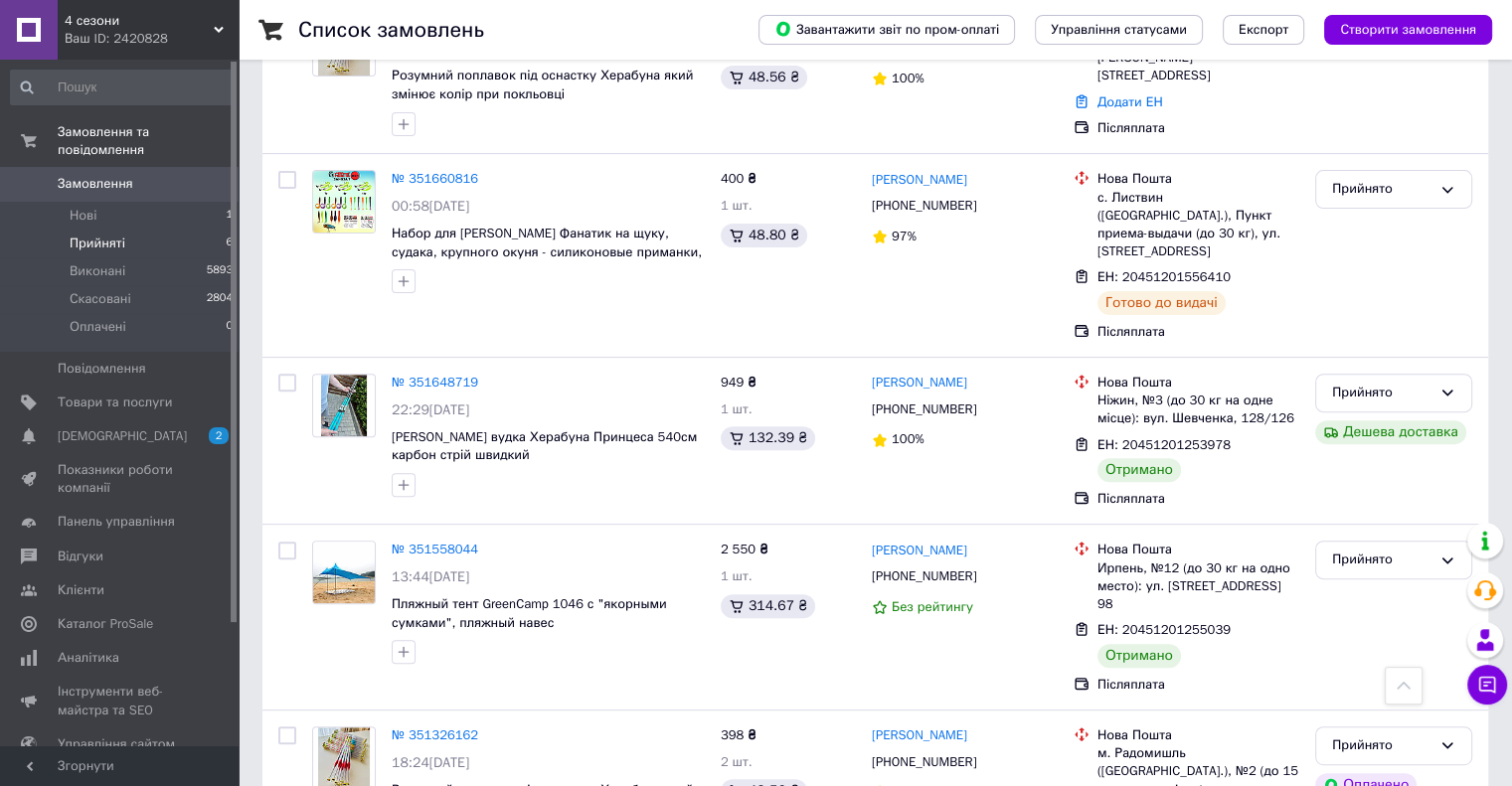 scroll, scrollTop: 596, scrollLeft: 0, axis: vertical 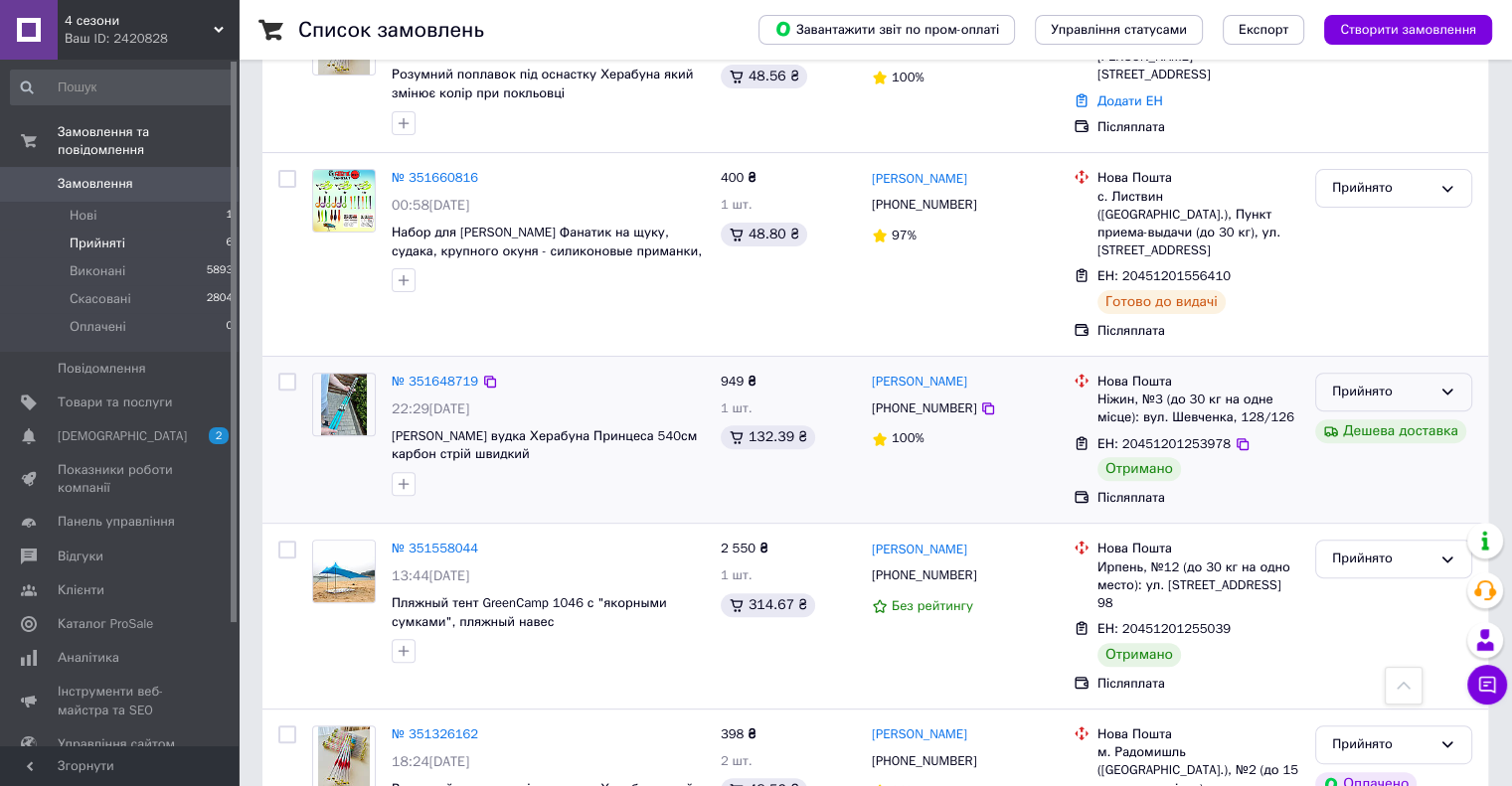click on "Прийнято" at bounding box center [1382, 392] 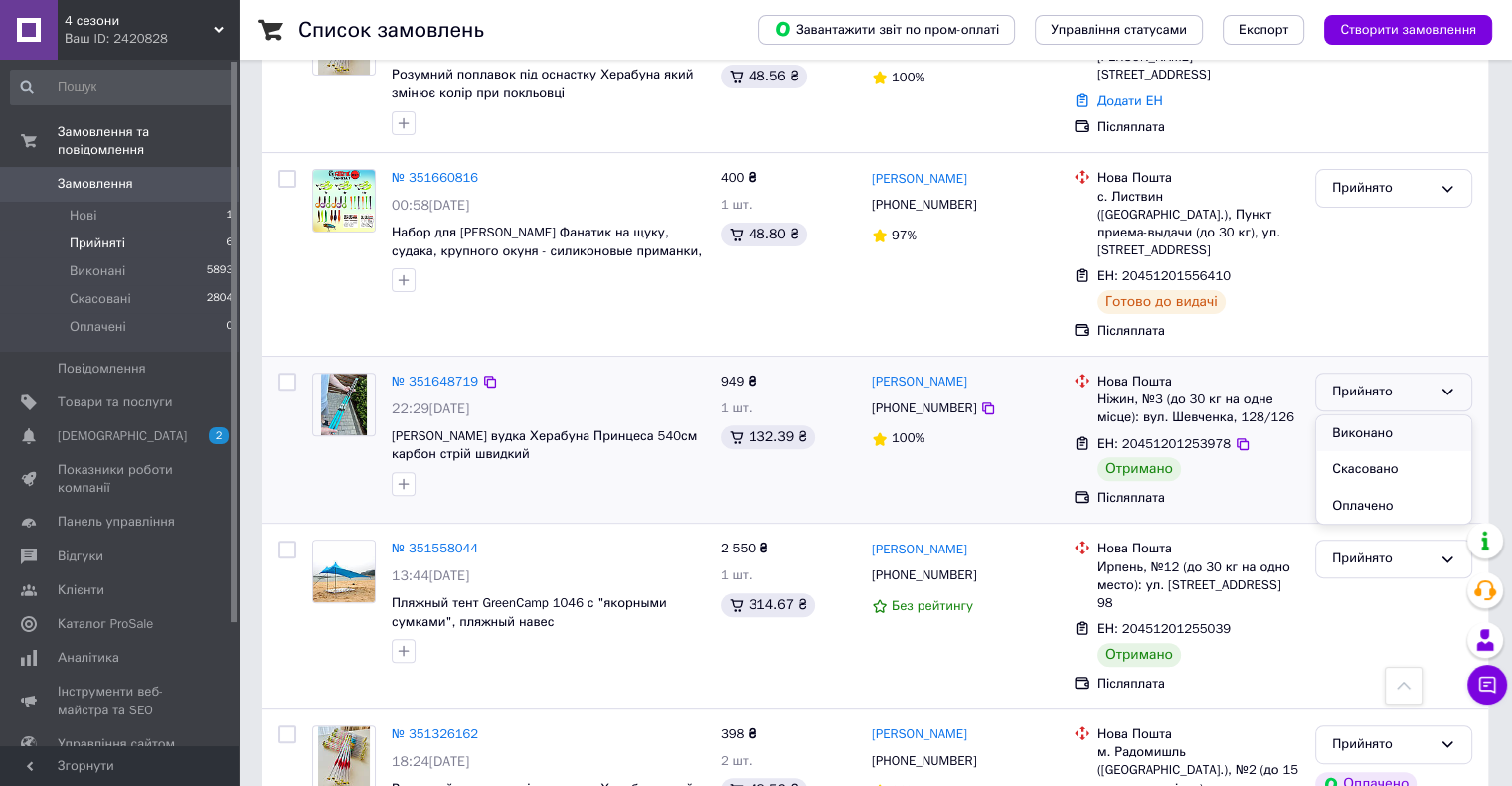 click on "Виконано" at bounding box center (1394, 433) 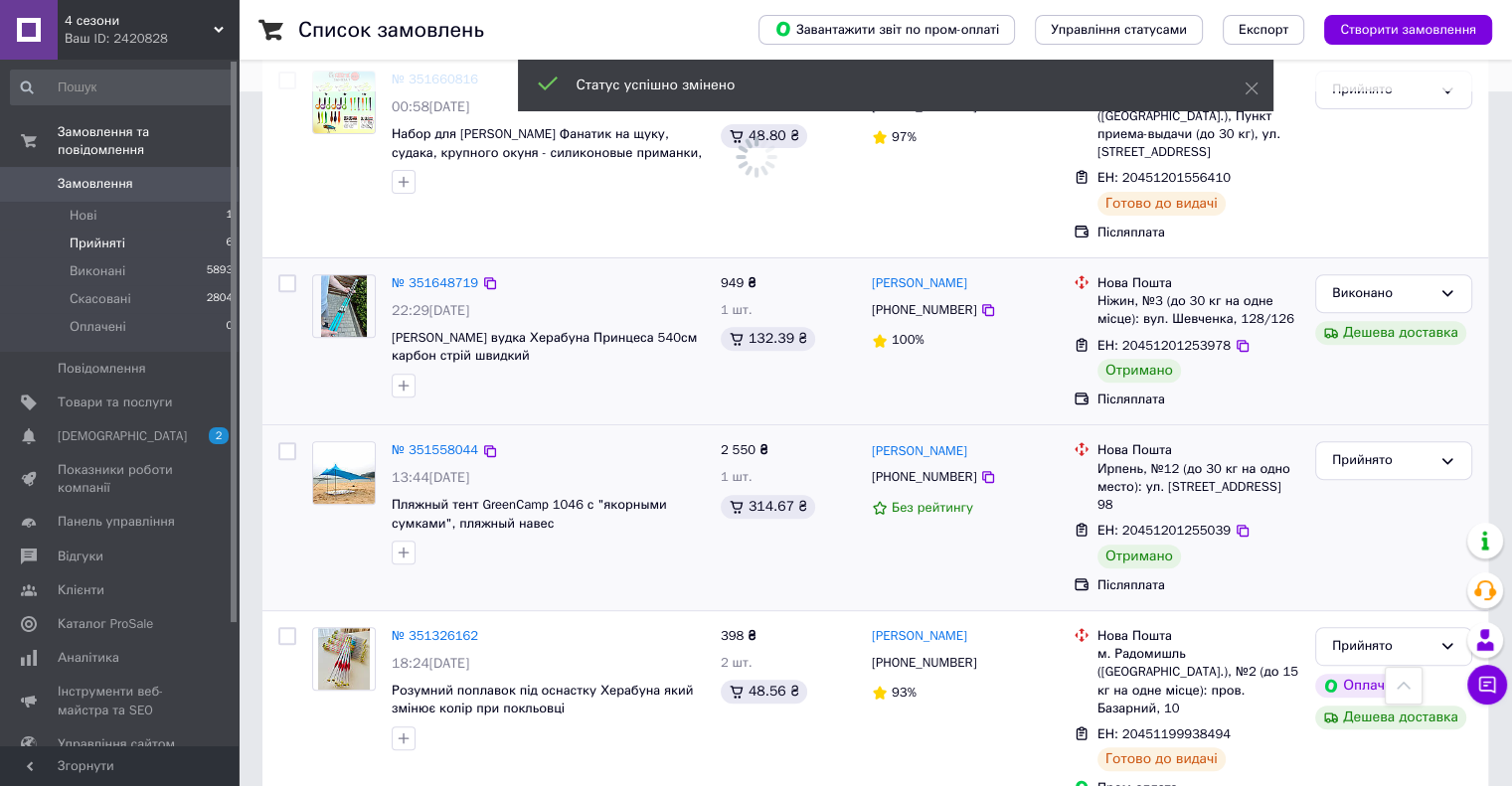 scroll, scrollTop: 696, scrollLeft: 0, axis: vertical 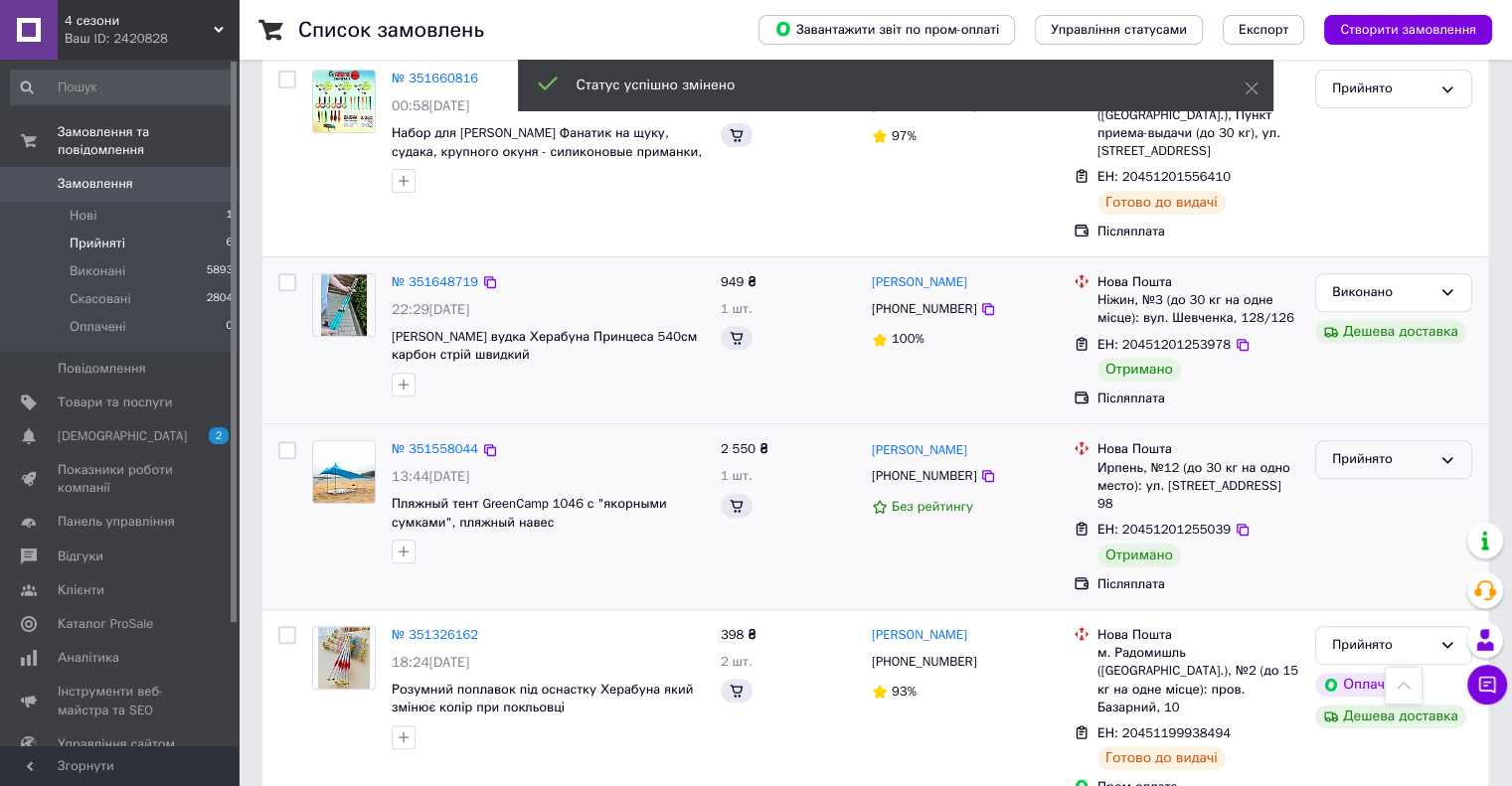 click on "Прийнято" at bounding box center (1382, 459) 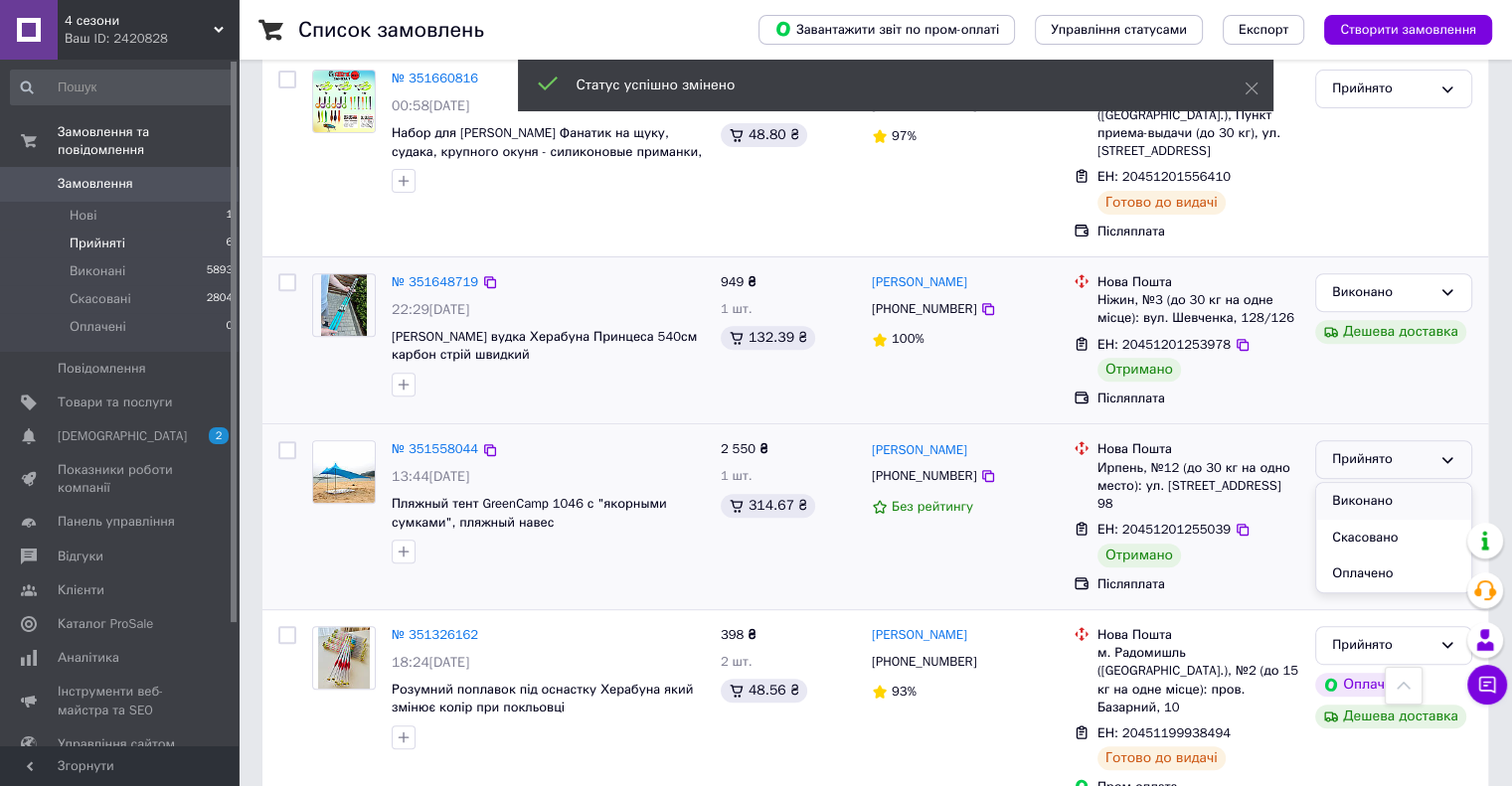 click on "Виконано" at bounding box center [1394, 501] 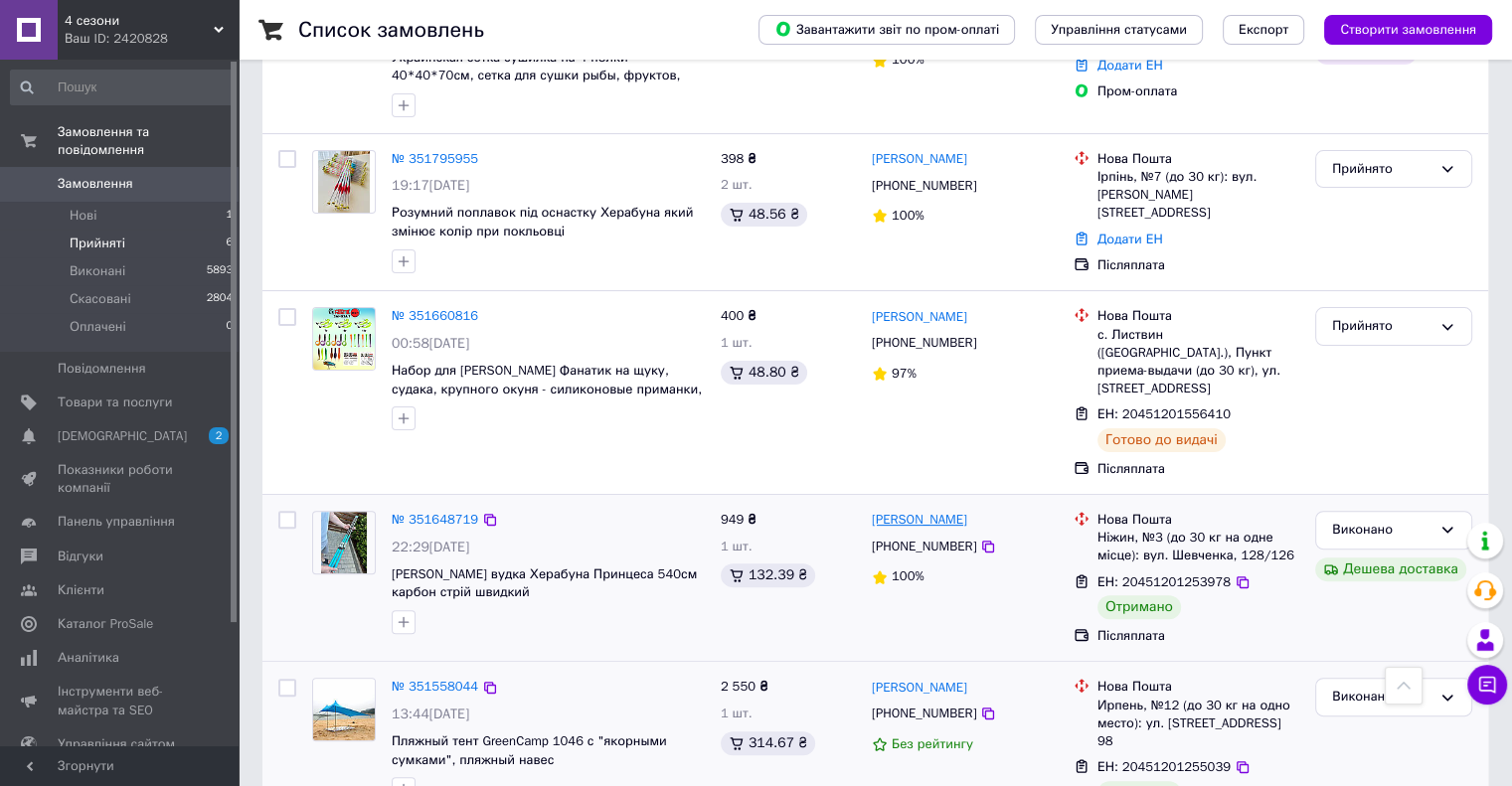 scroll, scrollTop: 407, scrollLeft: 0, axis: vertical 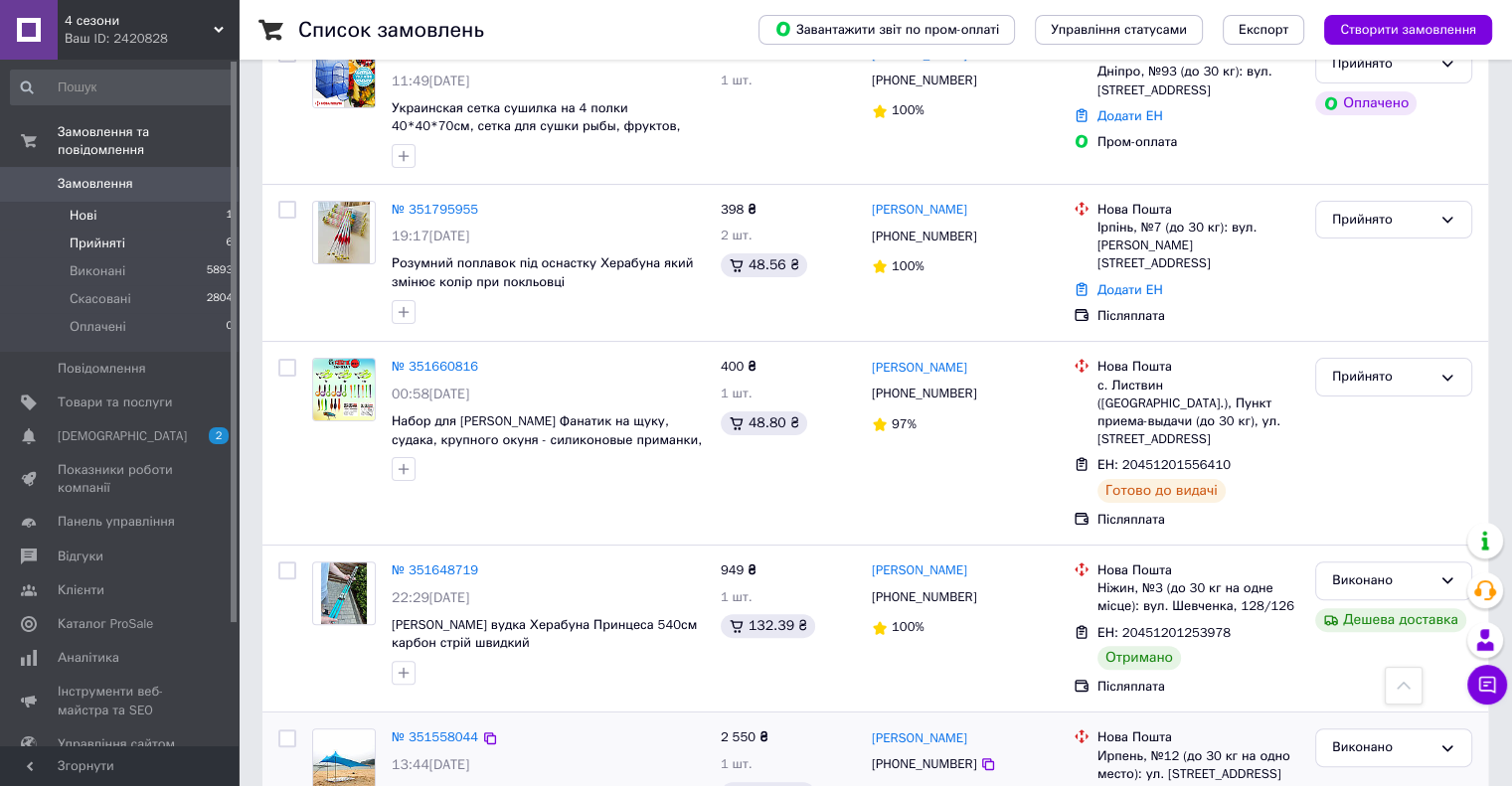 click on "Нові 1" at bounding box center (122, 216) 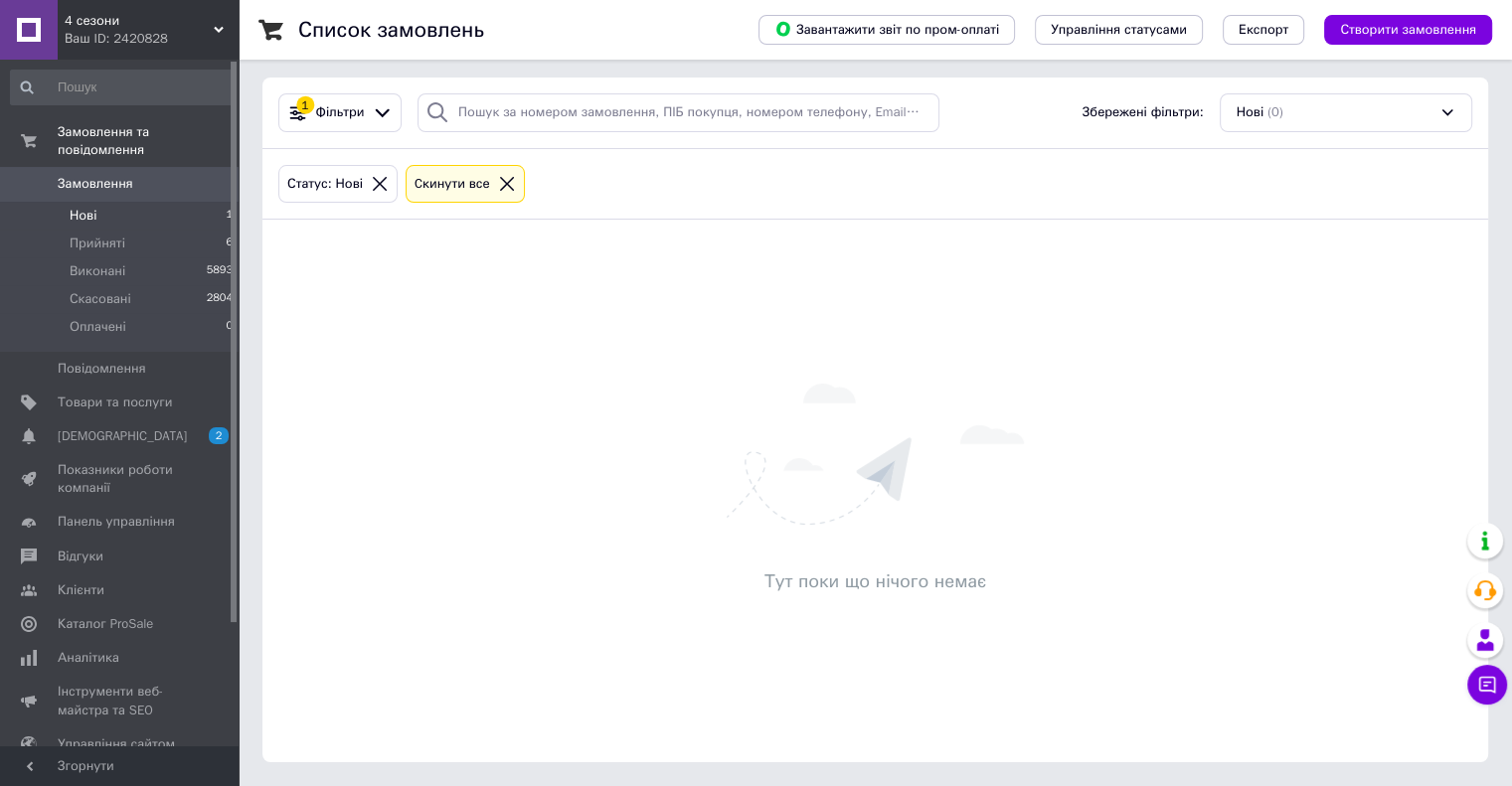 scroll, scrollTop: 0, scrollLeft: 0, axis: both 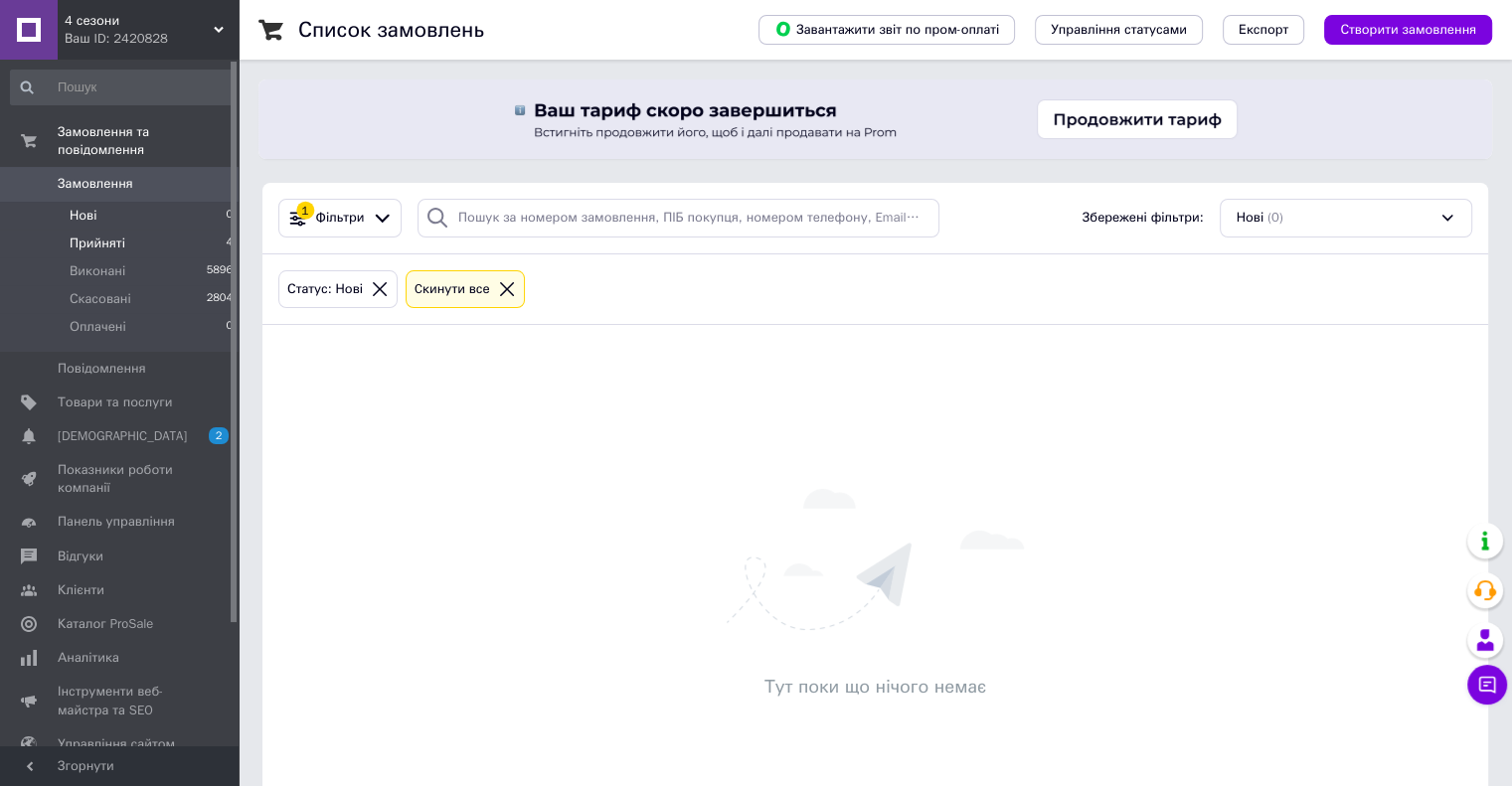 click on "Прийняті" at bounding box center [97, 243] 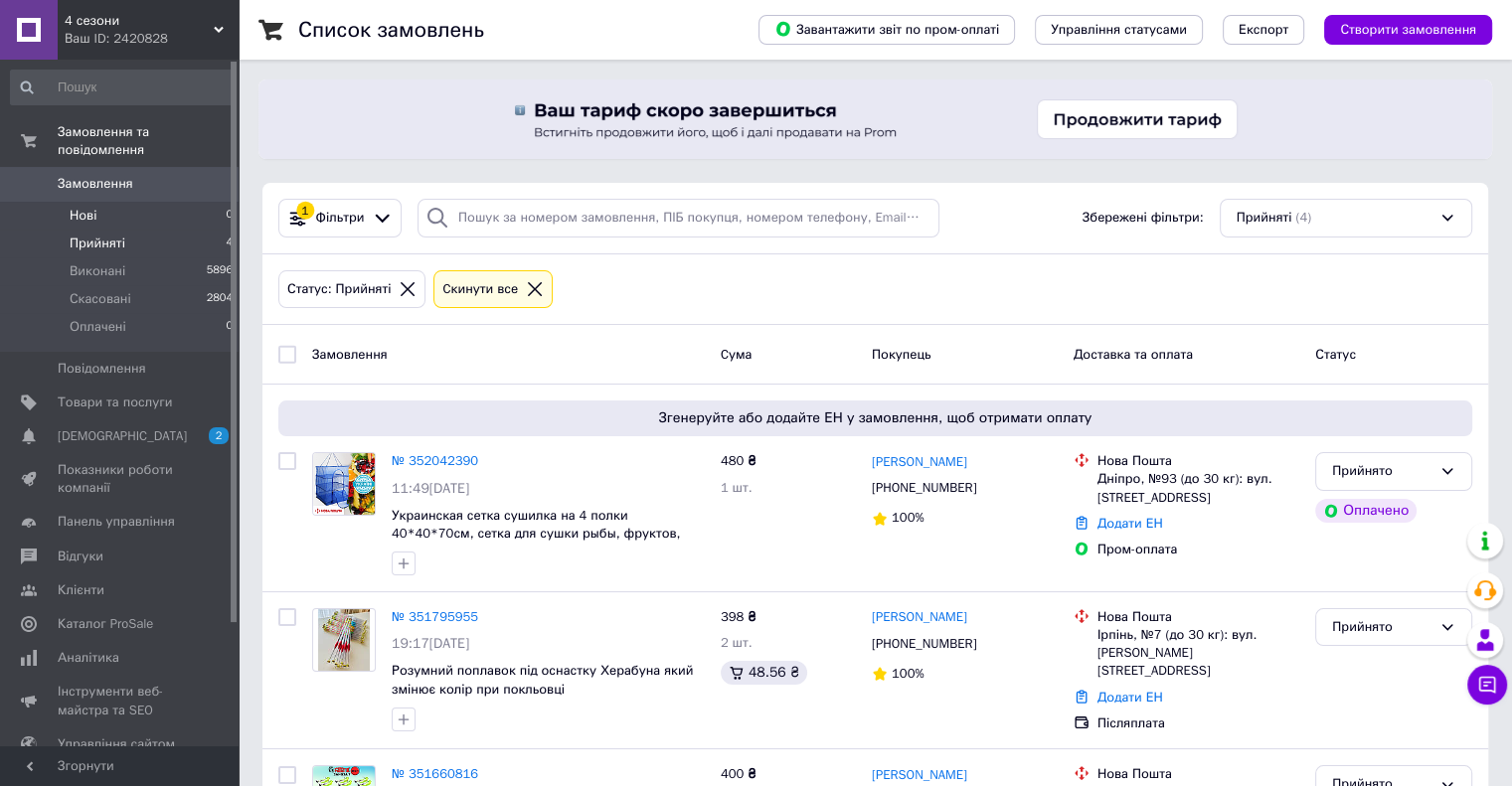 click on "Нові 0" at bounding box center [122, 216] 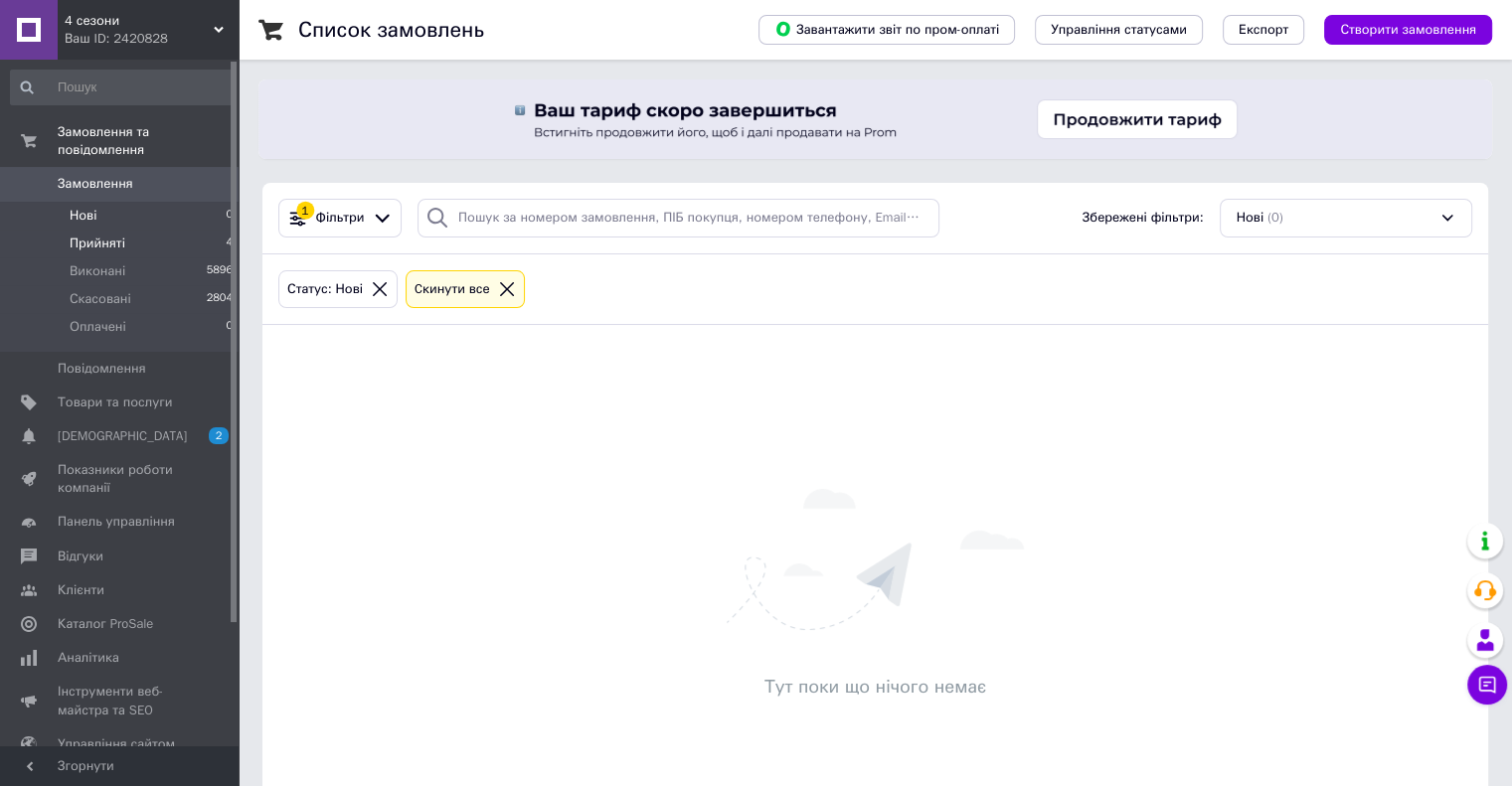 click on "Прийняті" at bounding box center [97, 243] 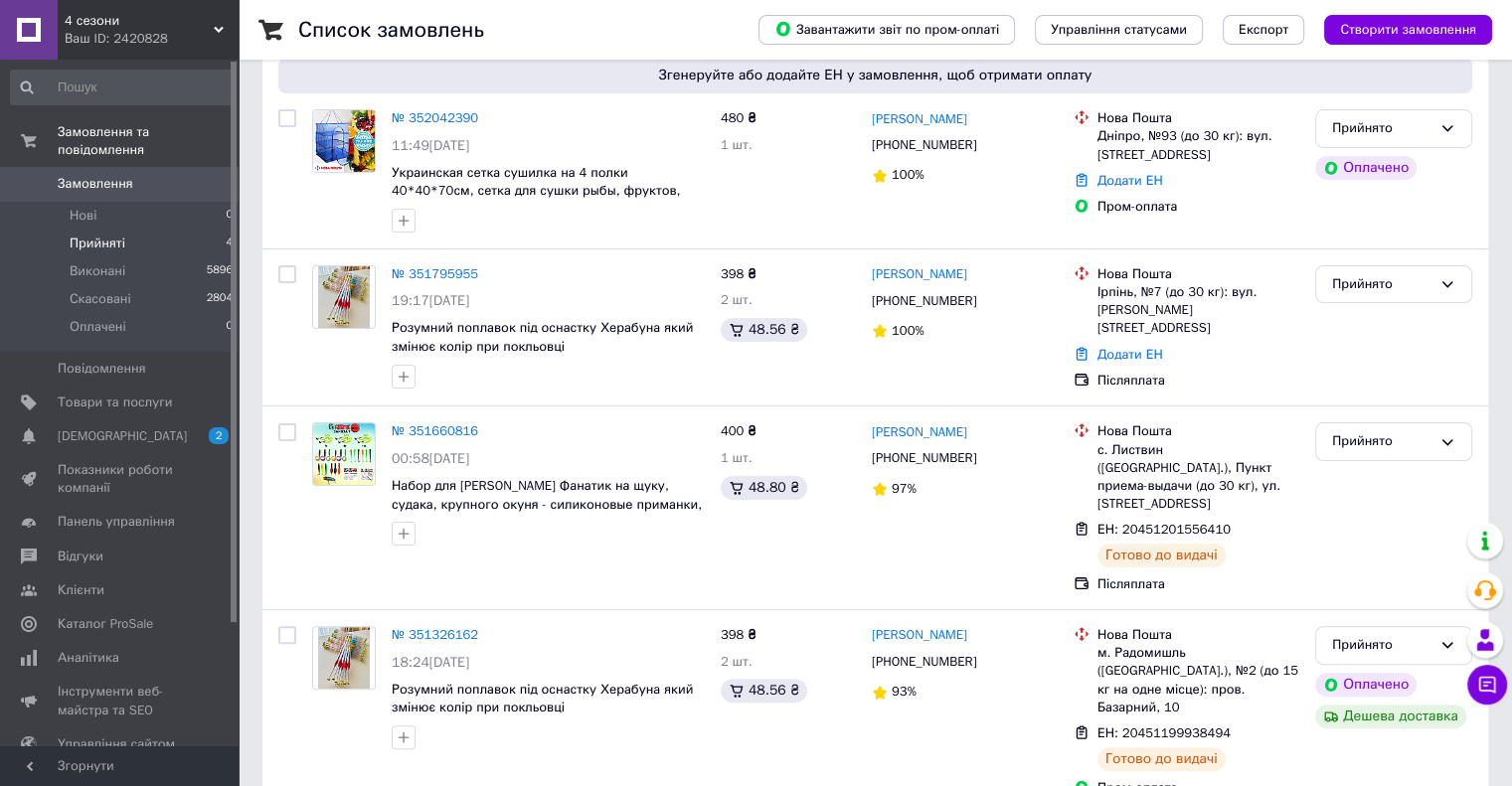 scroll, scrollTop: 354, scrollLeft: 0, axis: vertical 